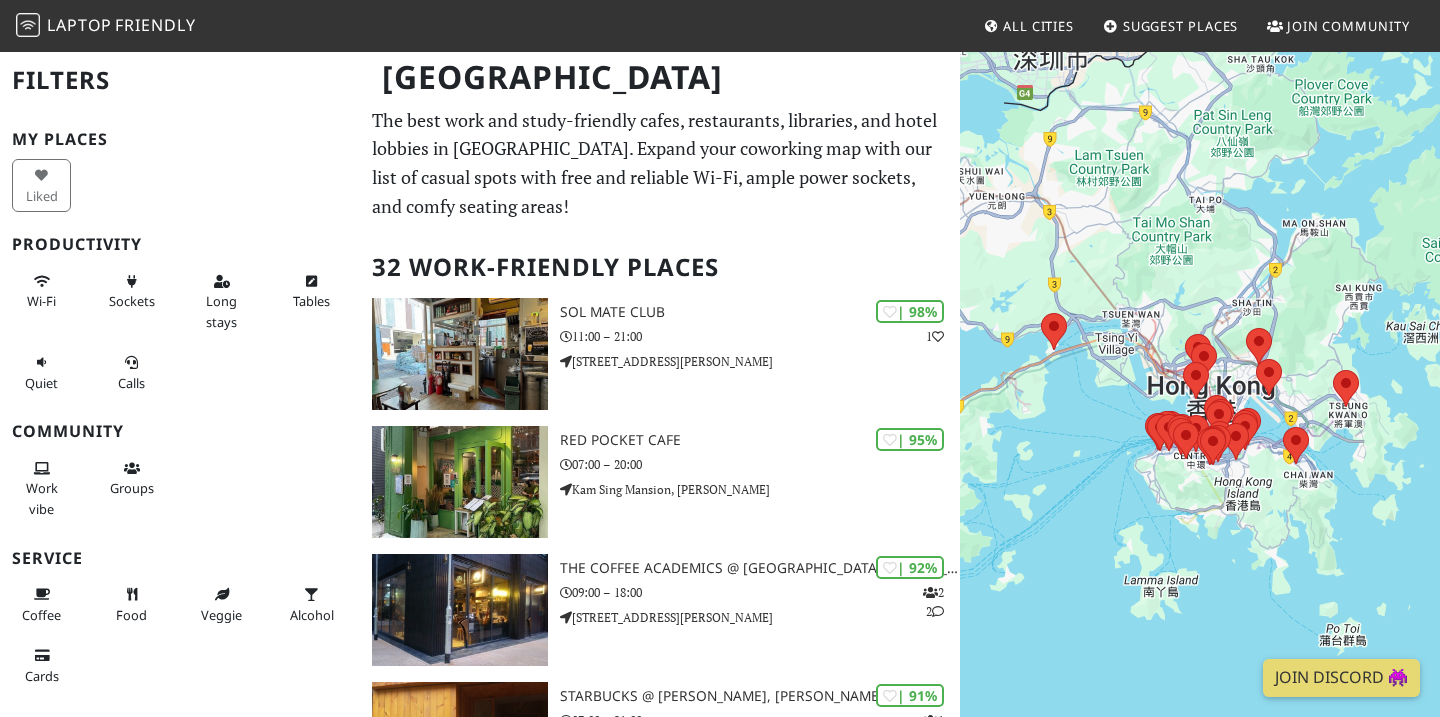 scroll, scrollTop: 0, scrollLeft: 0, axis: both 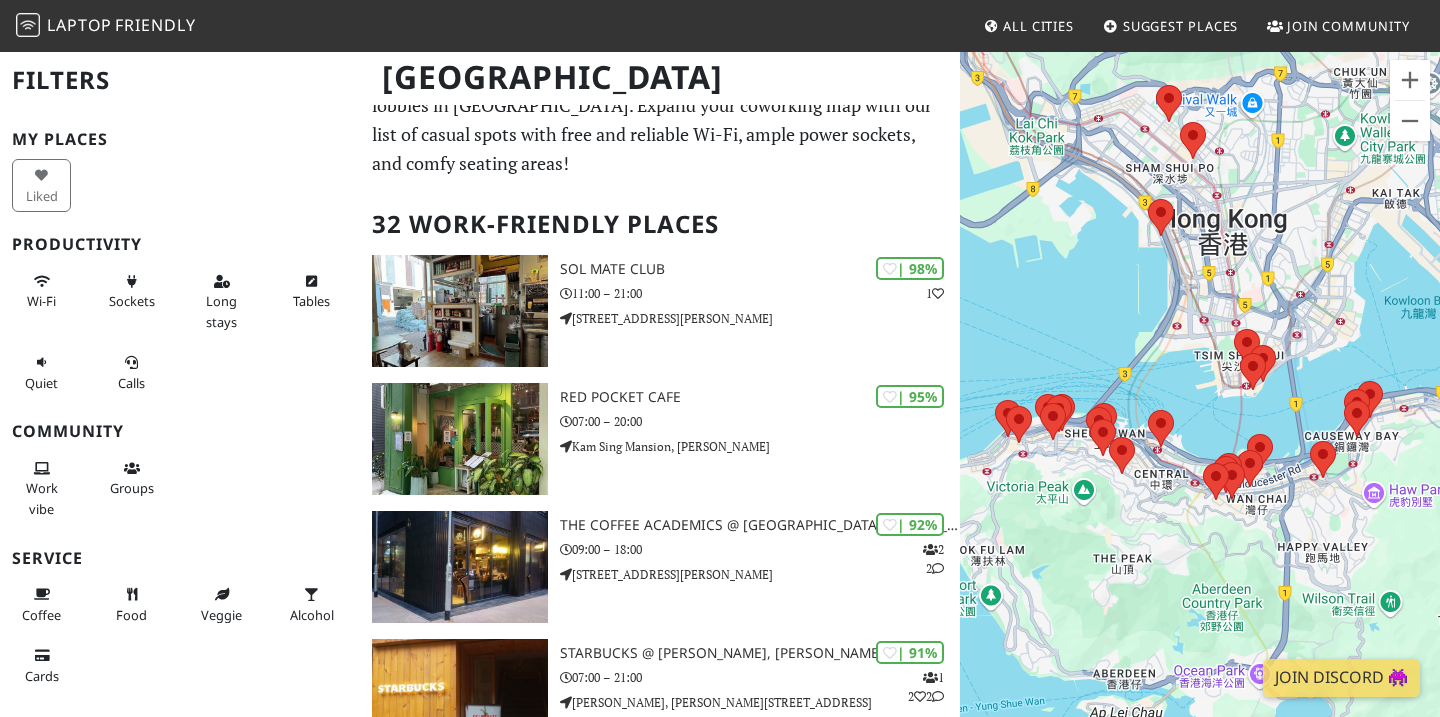 drag, startPoint x: 1293, startPoint y: 396, endPoint x: 1273, endPoint y: 430, distance: 39.446167 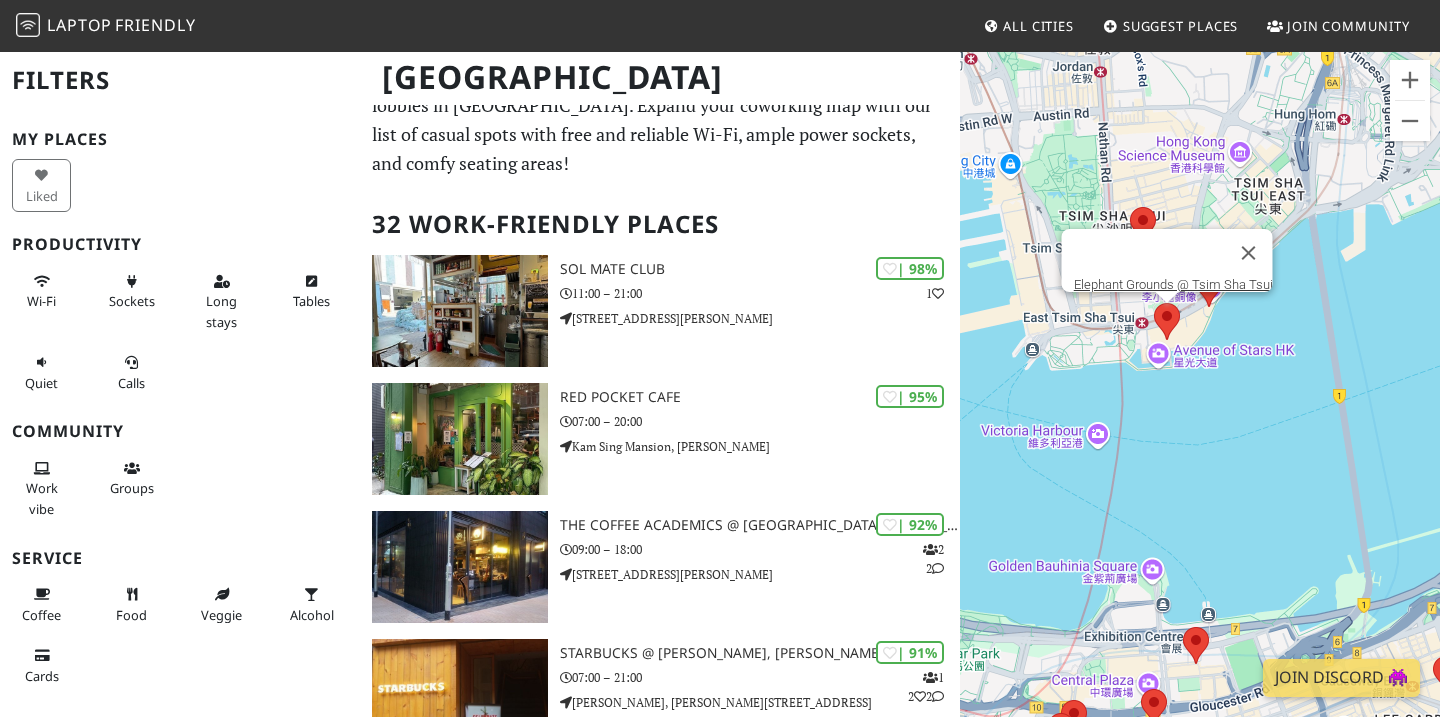 click at bounding box center [1154, 303] 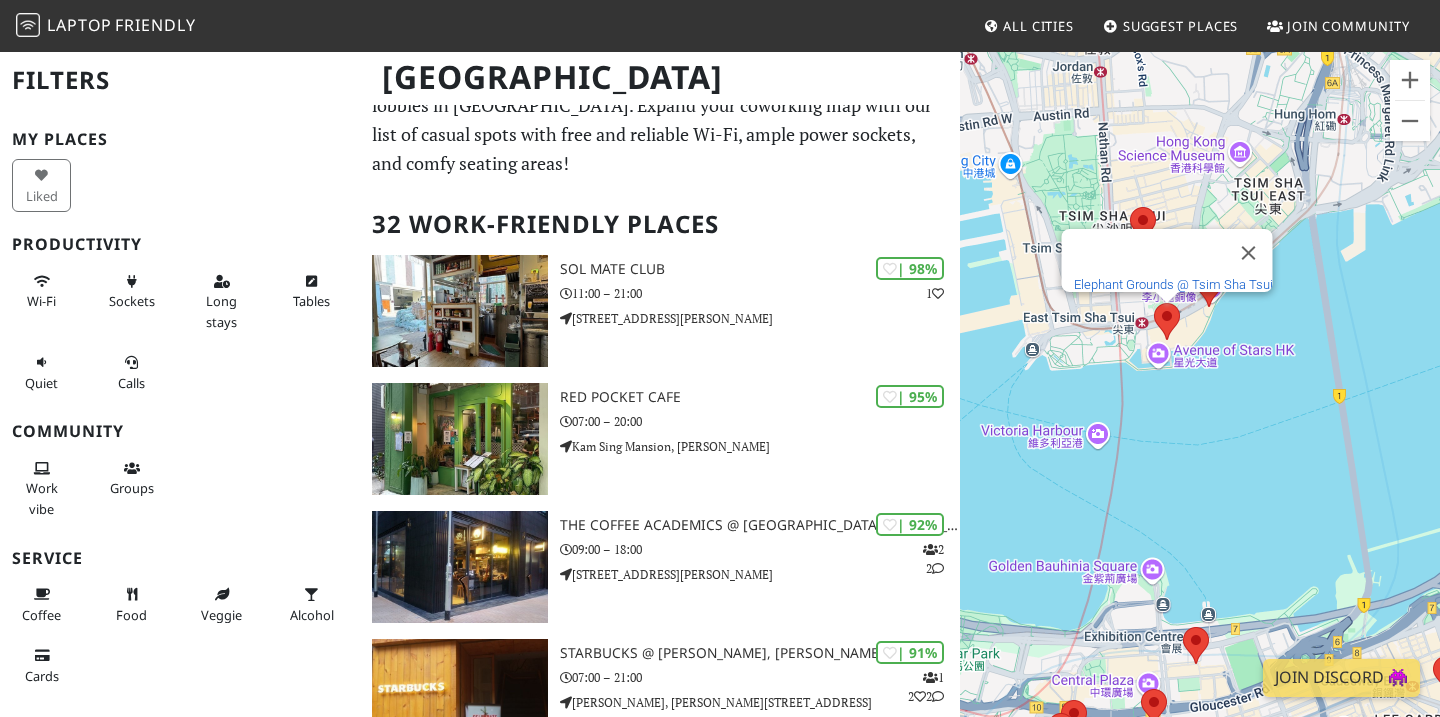 click on "Elephant Grounds @ Tsim Sha Tsui" at bounding box center (1173, 284) 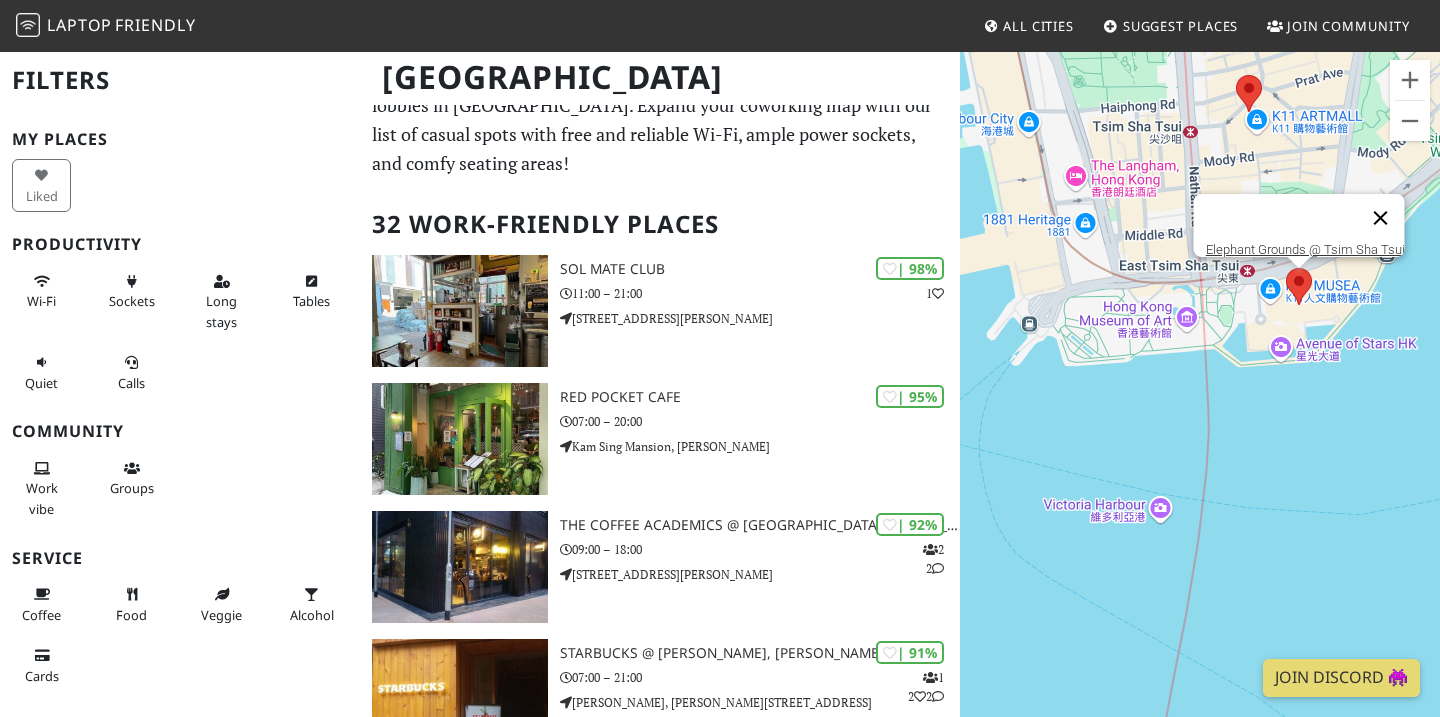 click at bounding box center [1381, 218] 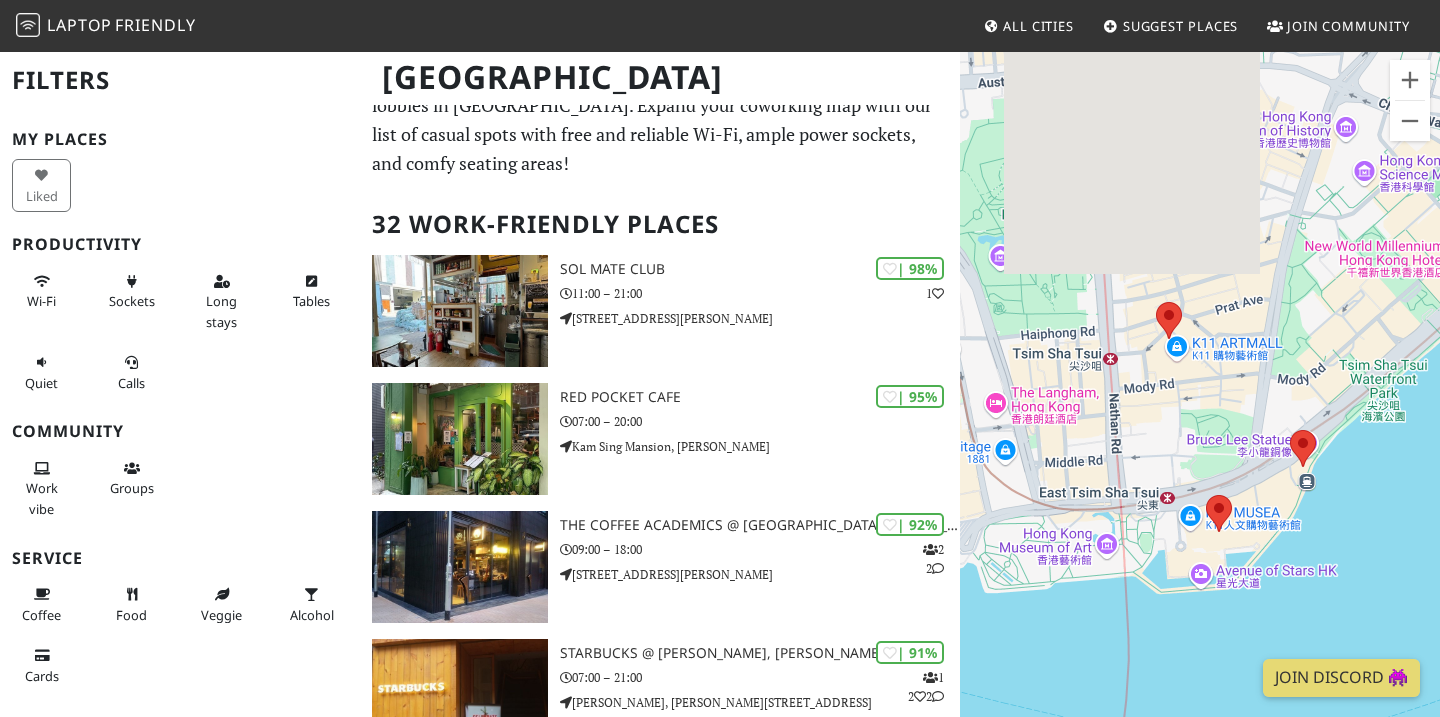 drag, startPoint x: 1343, startPoint y: 252, endPoint x: 1133, endPoint y: 486, distance: 314.41373 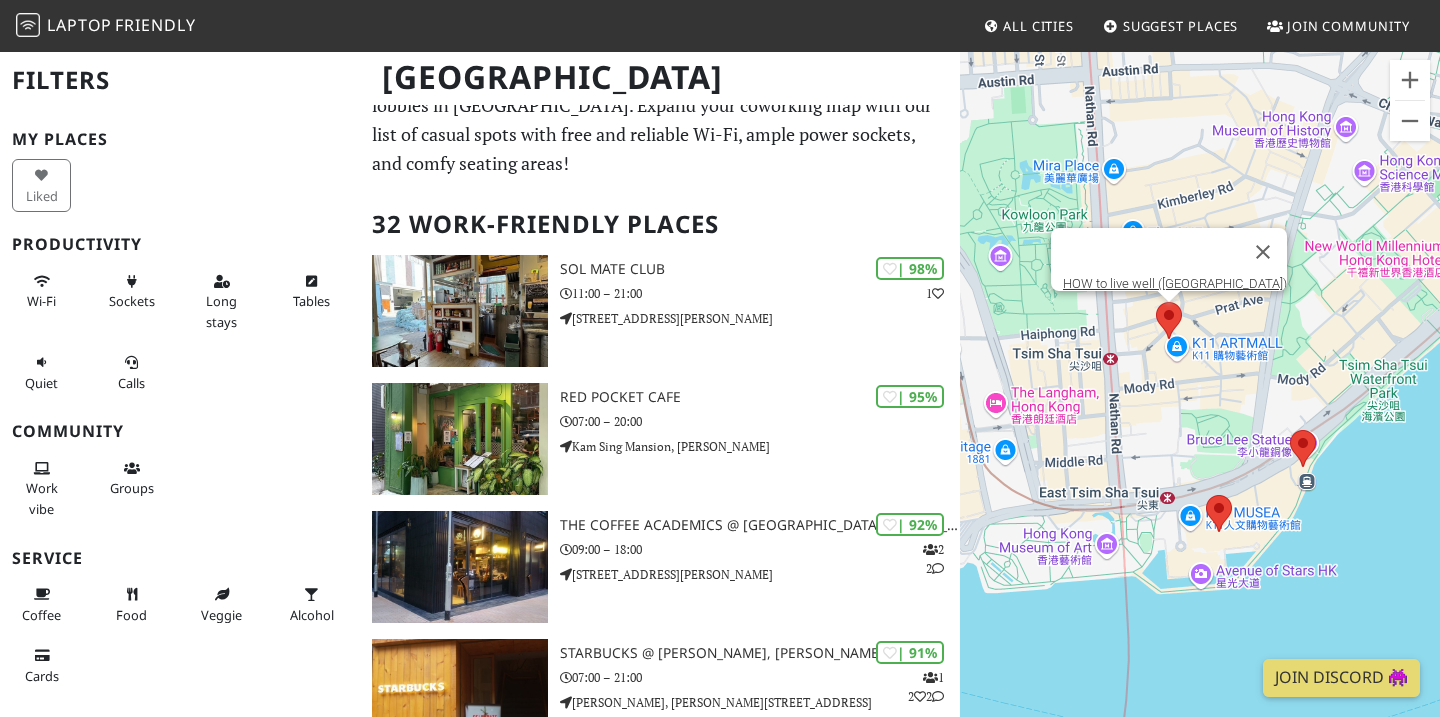 click at bounding box center (1156, 302) 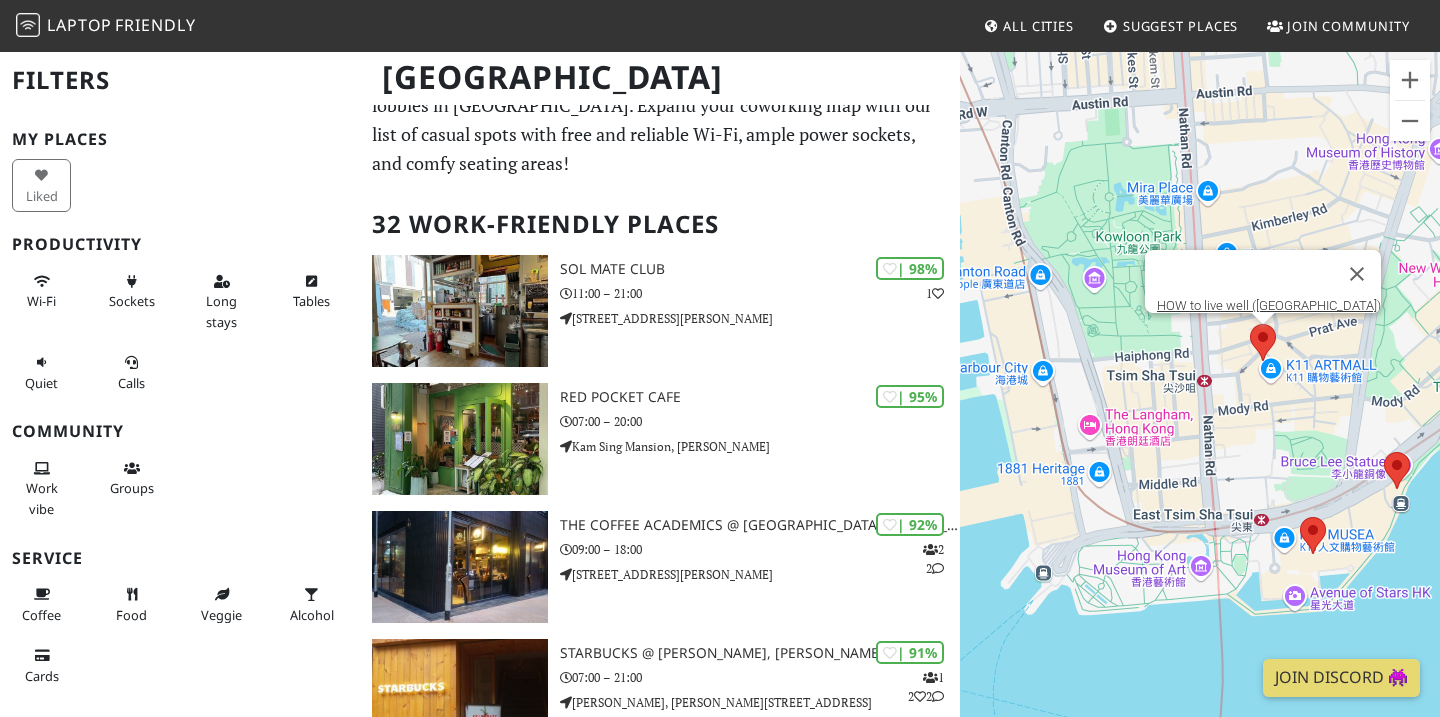 drag, startPoint x: 1111, startPoint y: 373, endPoint x: 1243, endPoint y: 414, distance: 138.22084 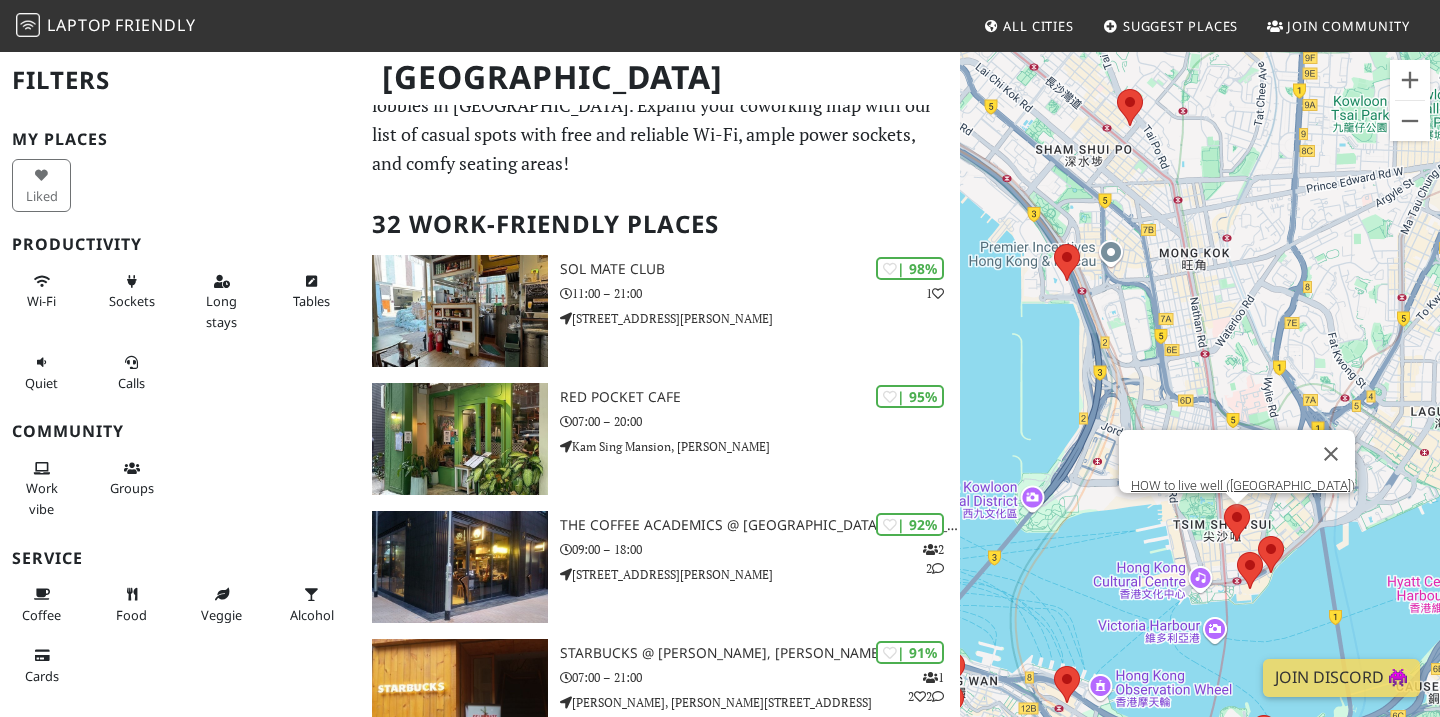 drag, startPoint x: 1222, startPoint y: 201, endPoint x: 1181, endPoint y: 324, distance: 129.65338 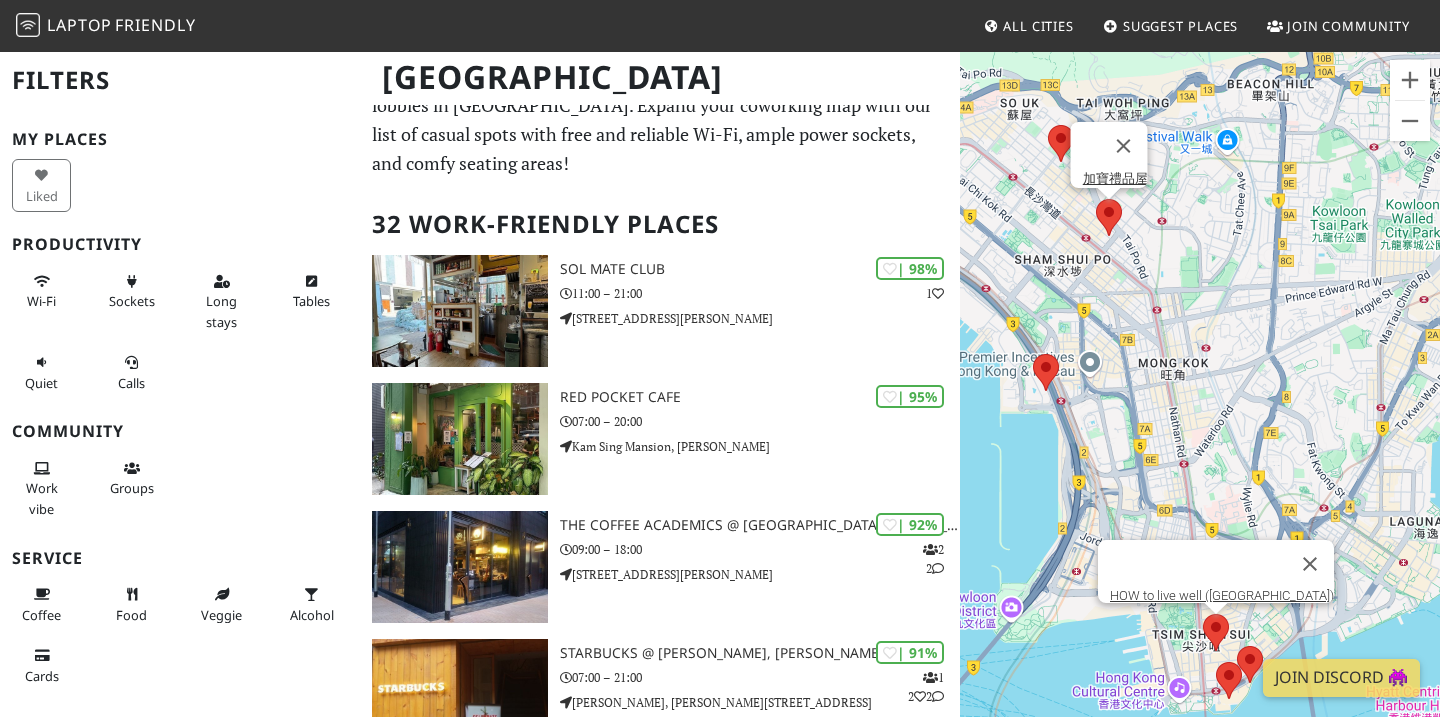click at bounding box center [1096, 199] 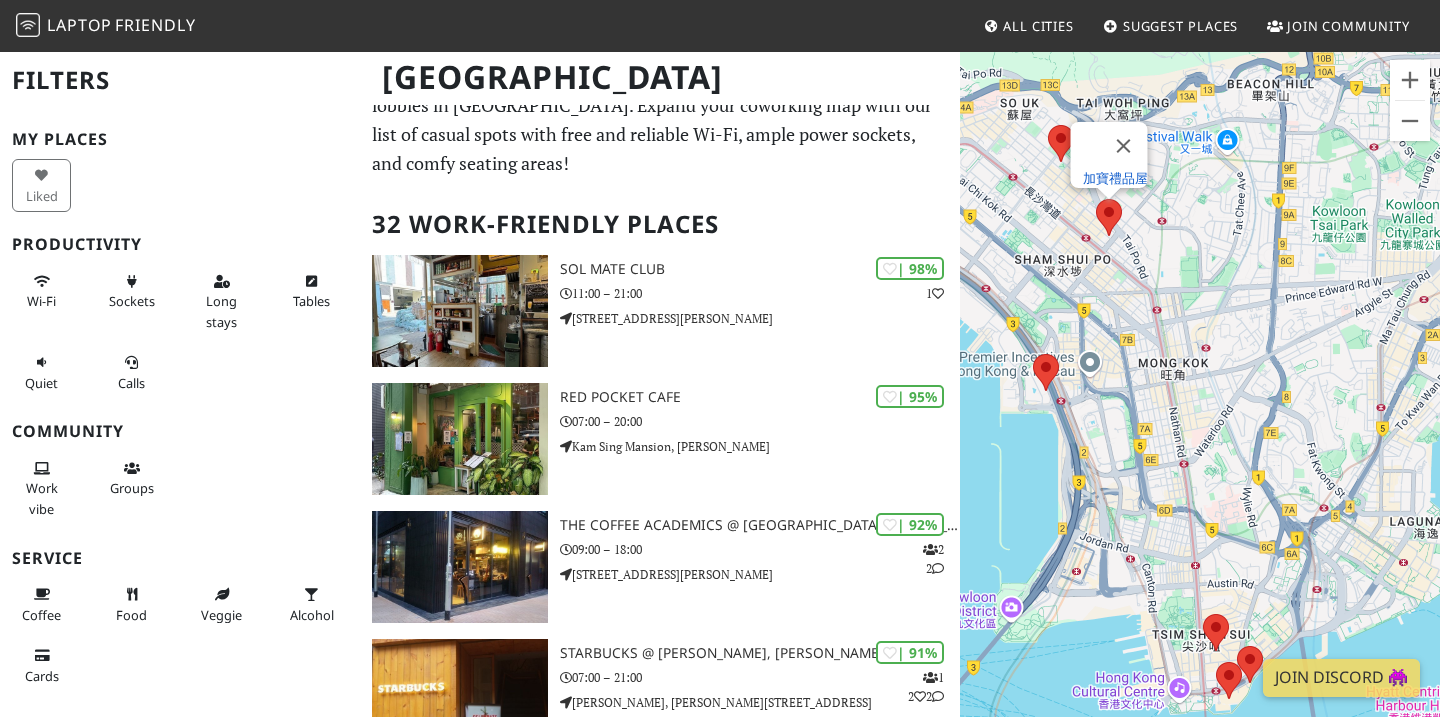 click on "加寶禮品屋" at bounding box center [1115, 178] 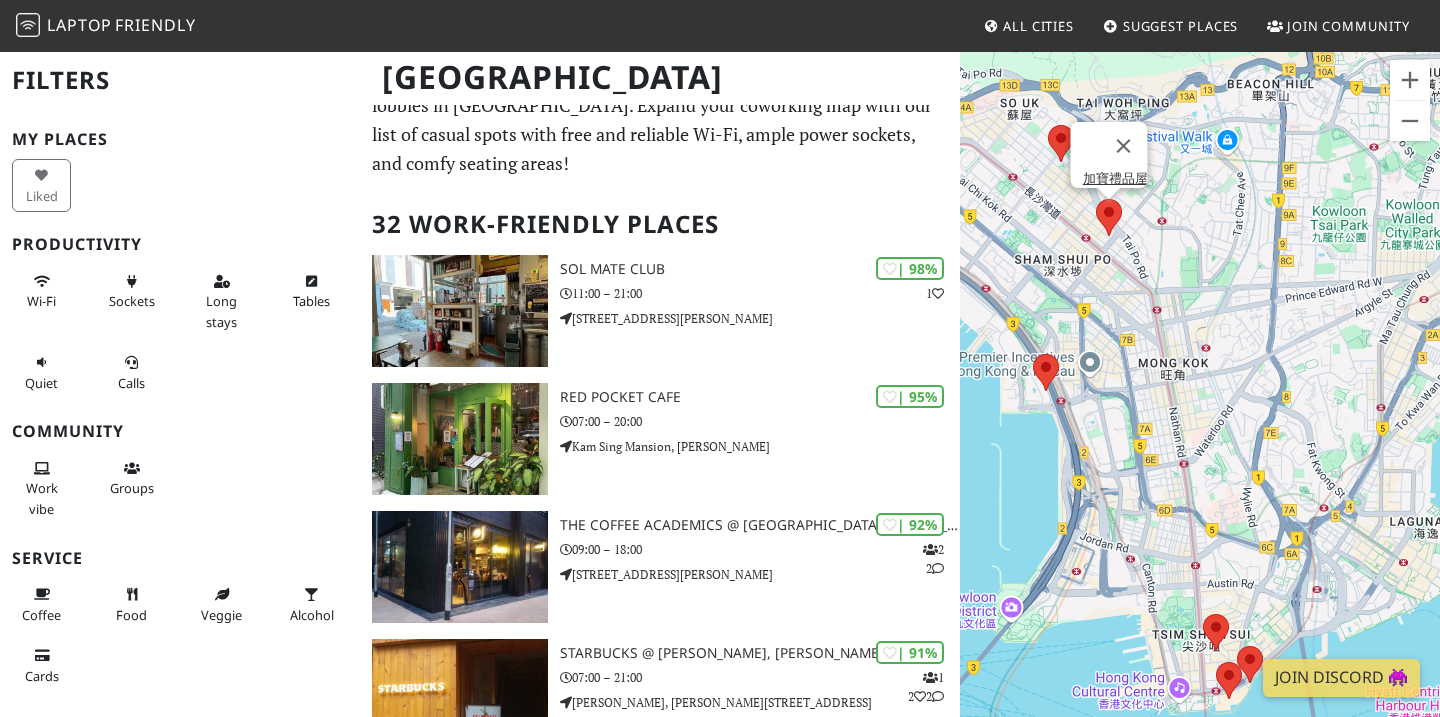 click on "To navigate, press the arrow keys. 加寶禮品屋" at bounding box center [1200, 408] 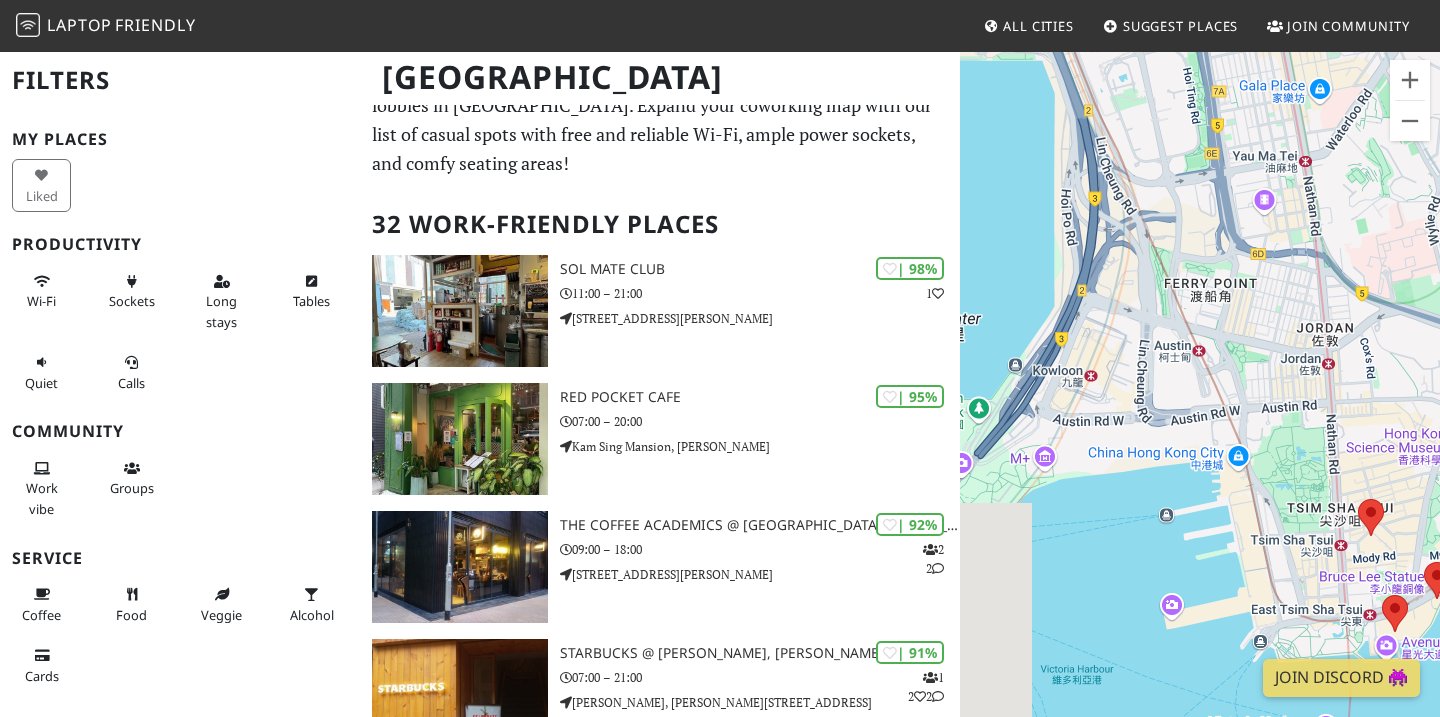 drag, startPoint x: 1204, startPoint y: 556, endPoint x: 1197, endPoint y: 258, distance: 298.0822 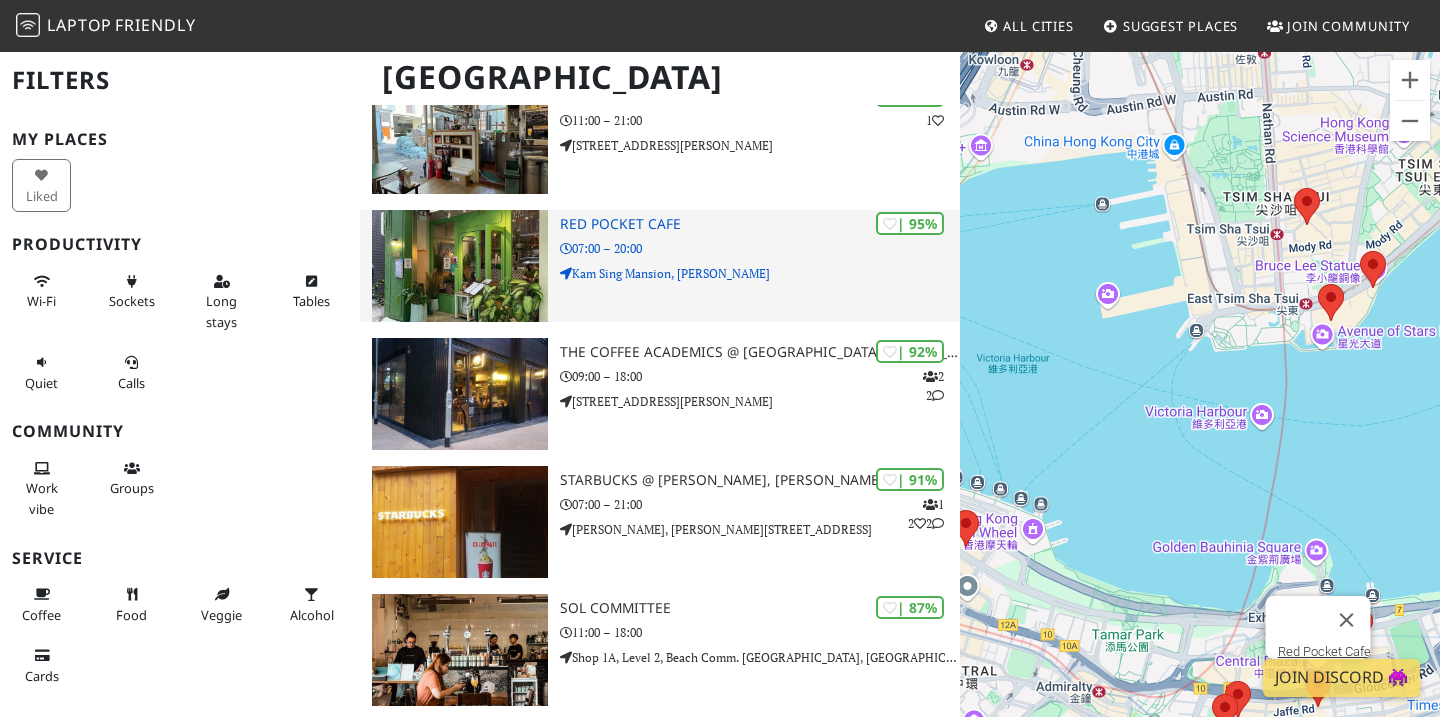 scroll, scrollTop: 218, scrollLeft: 0, axis: vertical 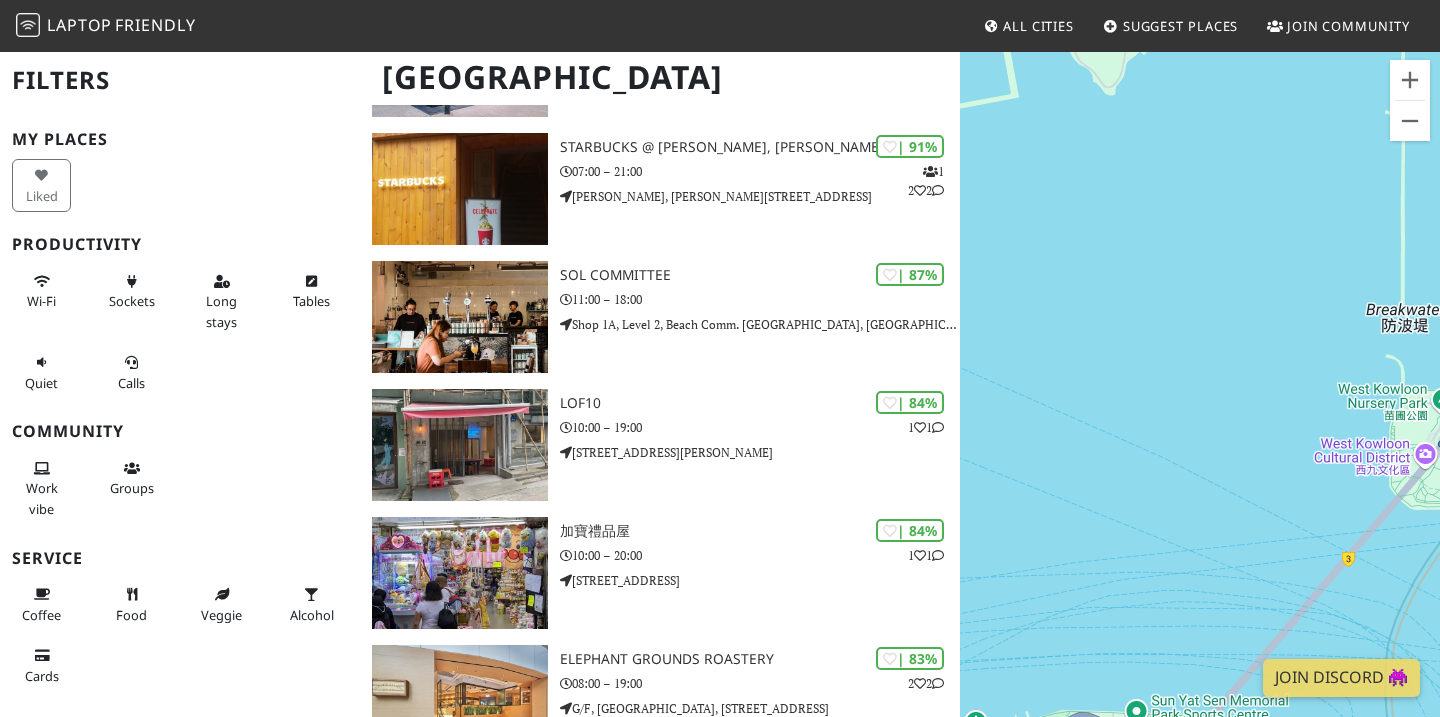 drag, startPoint x: 1260, startPoint y: 331, endPoint x: 1136, endPoint y: 560, distance: 260.41696 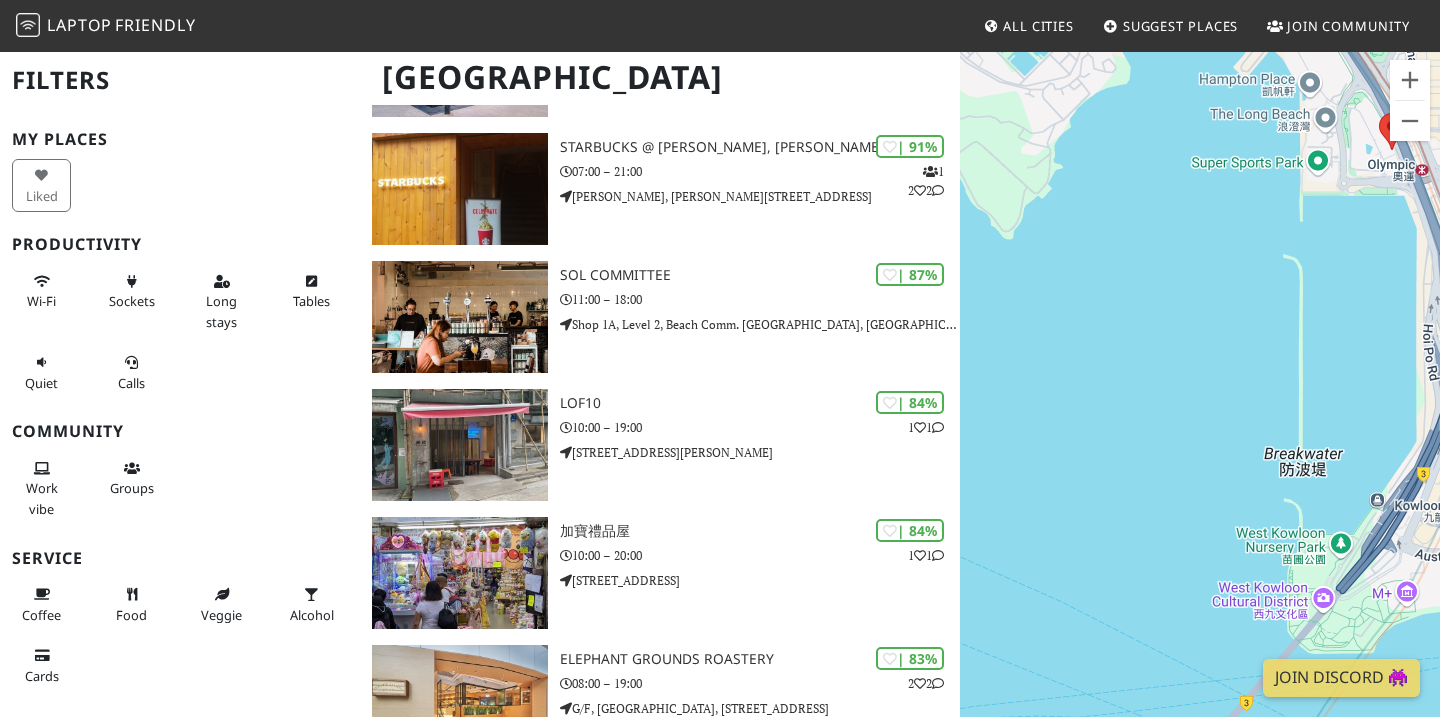 drag, startPoint x: 1190, startPoint y: 411, endPoint x: 999, endPoint y: 394, distance: 191.75505 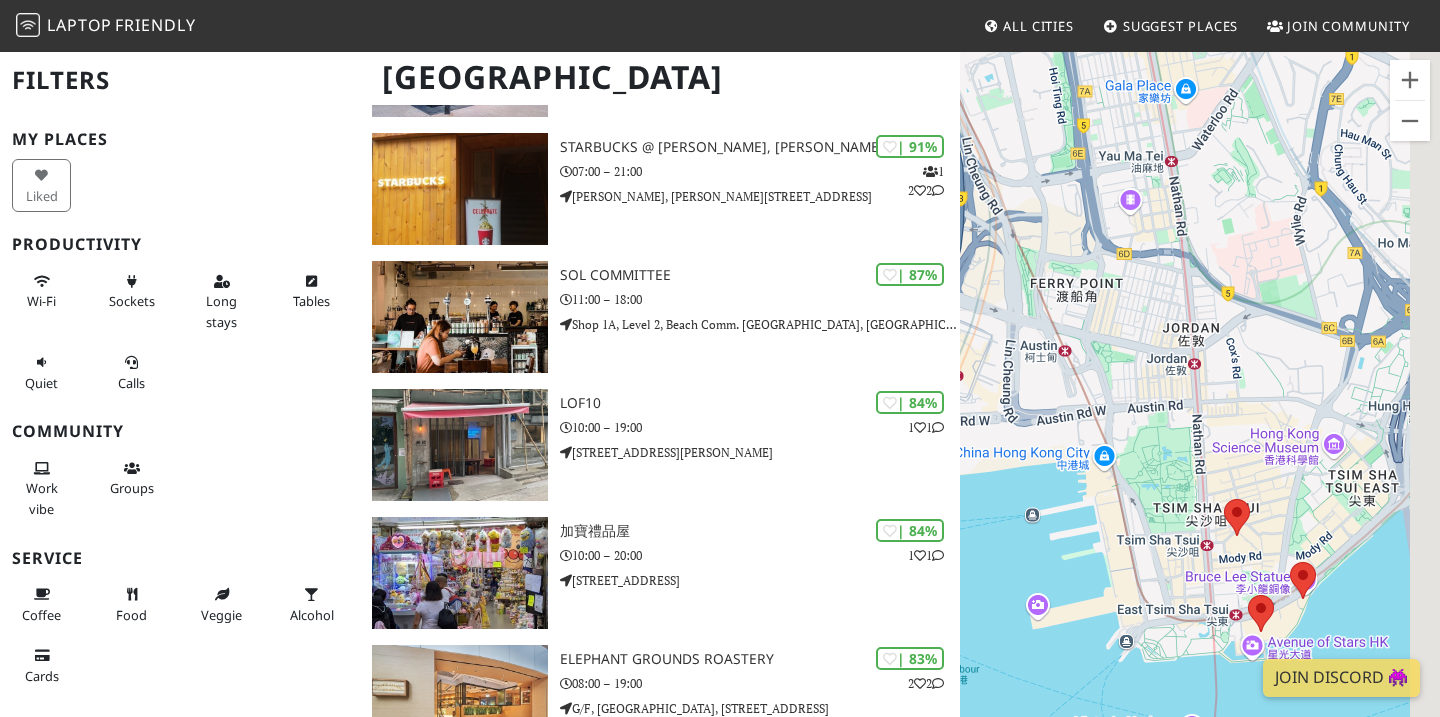 drag, startPoint x: 1366, startPoint y: 485, endPoint x: 1225, endPoint y: 417, distance: 156.54073 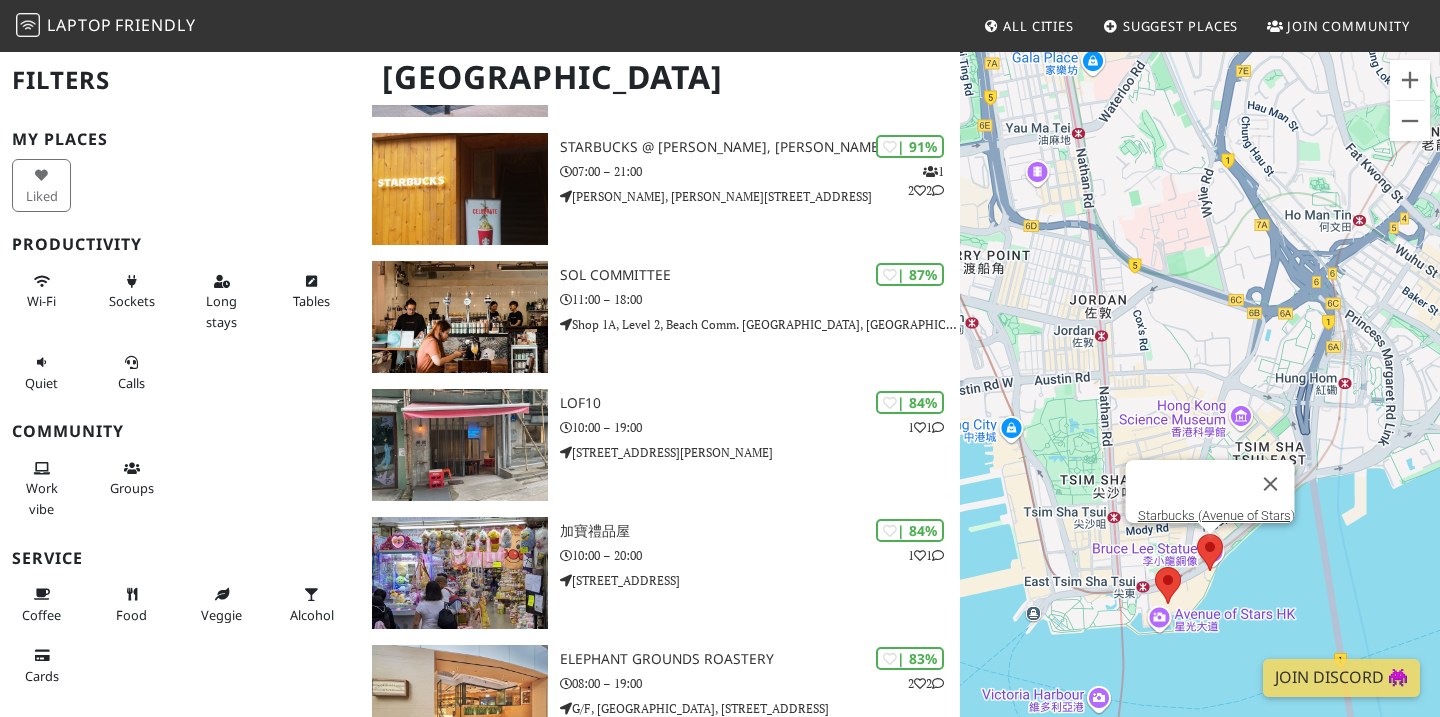 click at bounding box center [1197, 534] 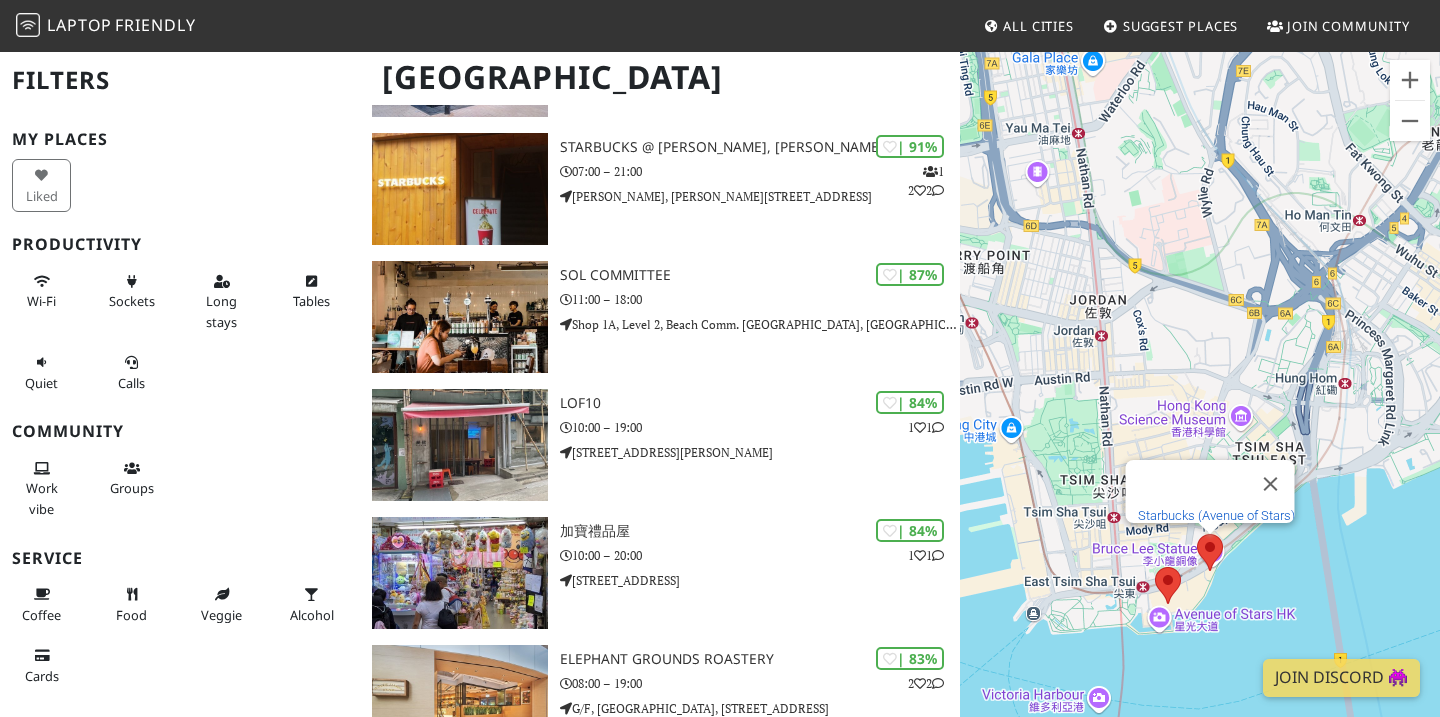 click on "Starbucks (Avenue of Stars)" at bounding box center (1216, 515) 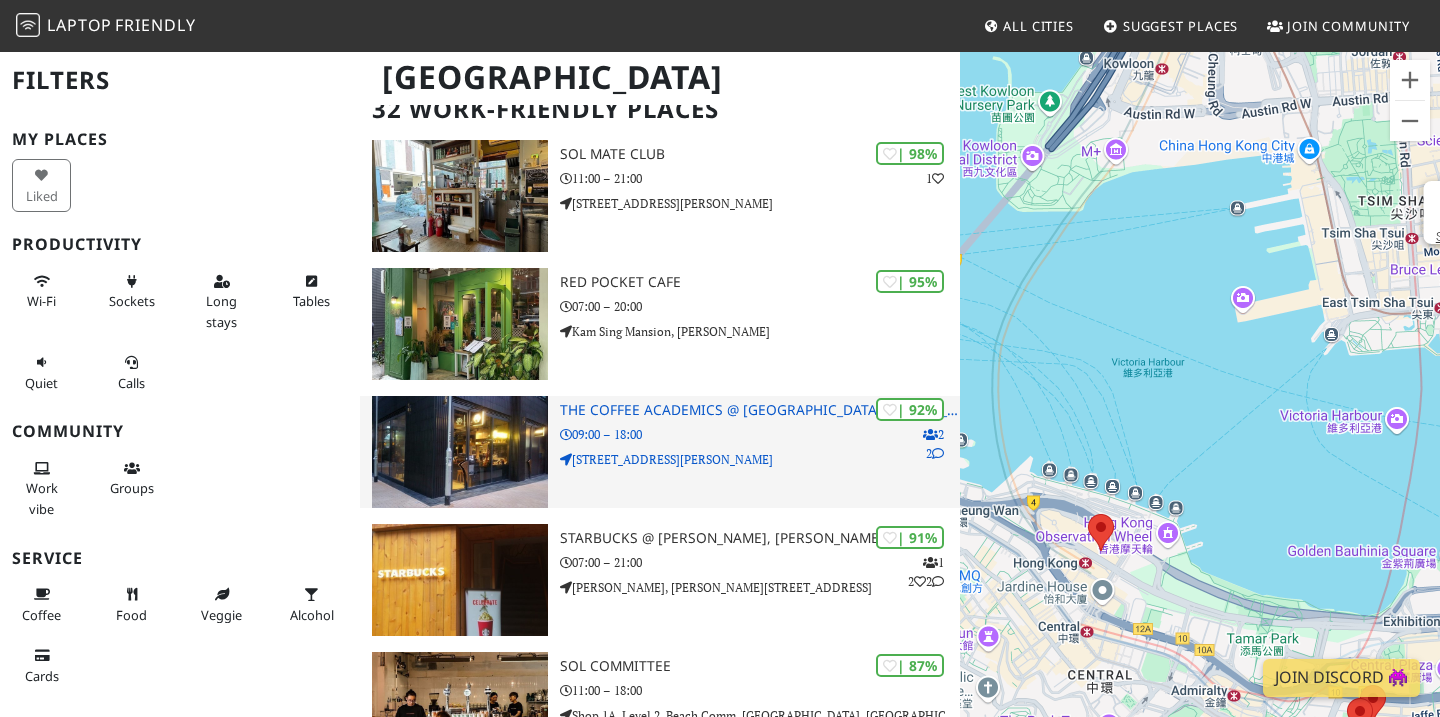 scroll, scrollTop: 0, scrollLeft: 0, axis: both 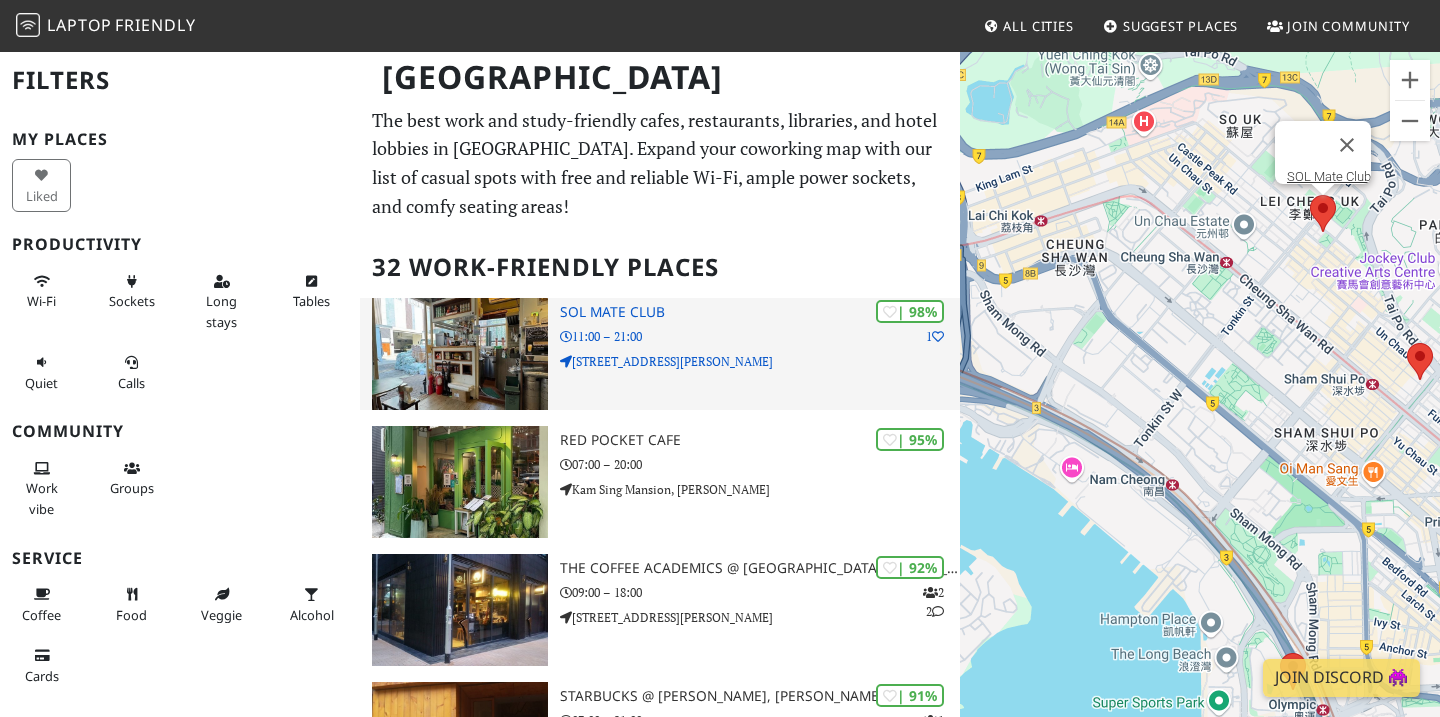 click at bounding box center [460, 354] 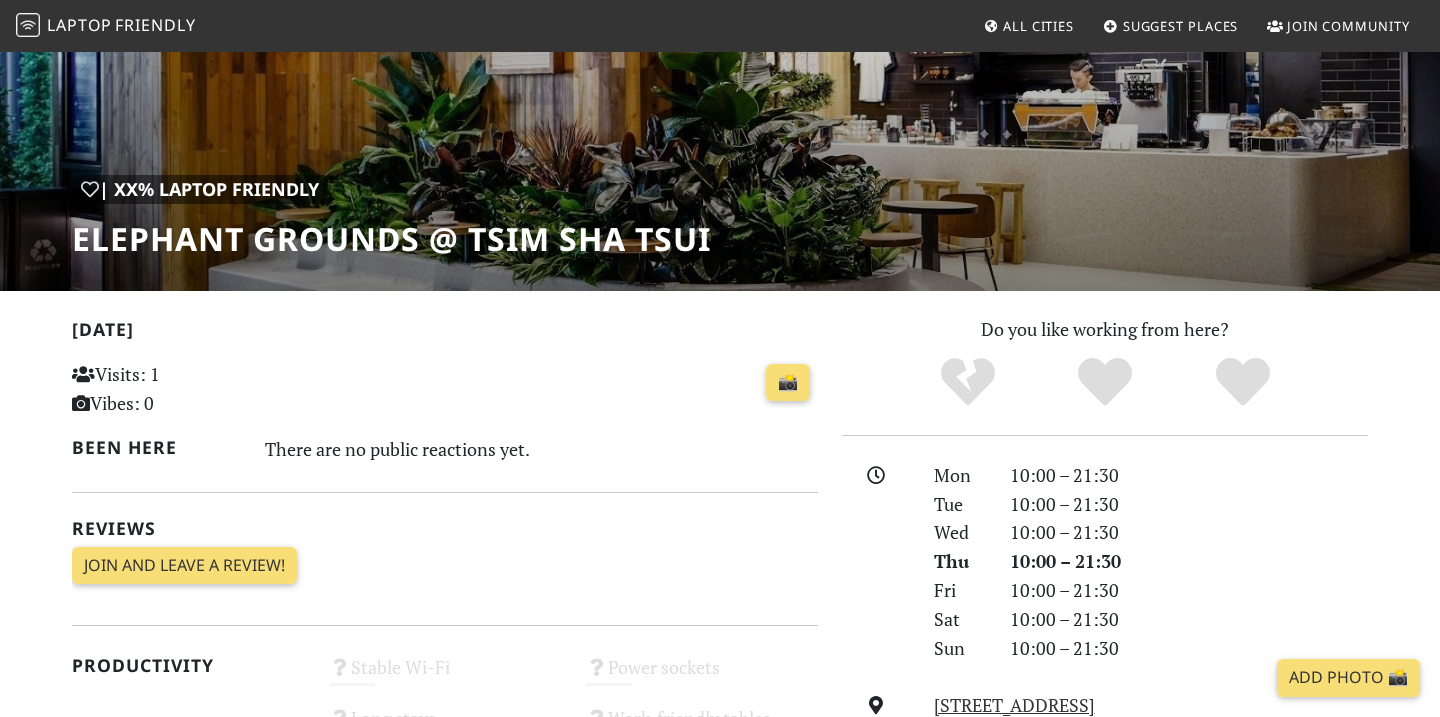 scroll, scrollTop: 0, scrollLeft: 0, axis: both 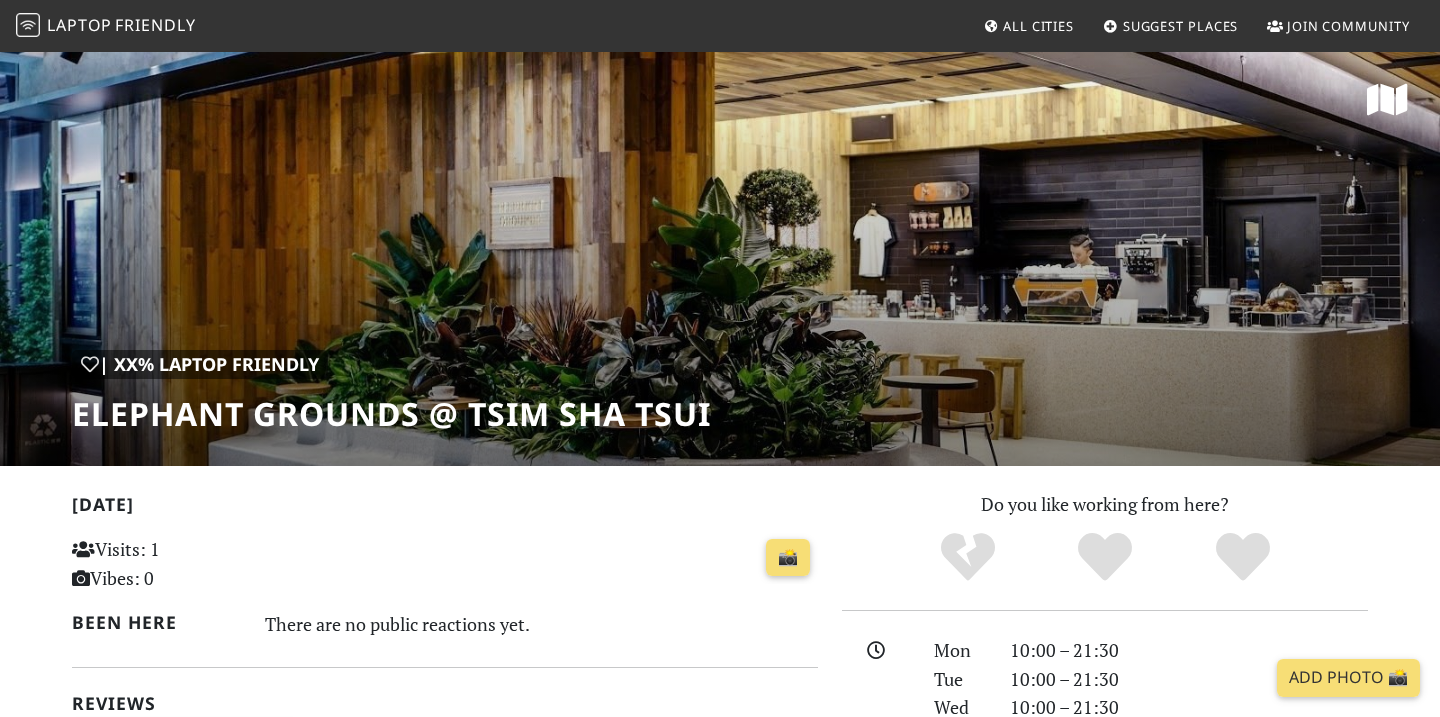 click on "| XX% Laptop Friendly
Elephant Grounds @ Tsim Sha Tsui" at bounding box center [720, 258] 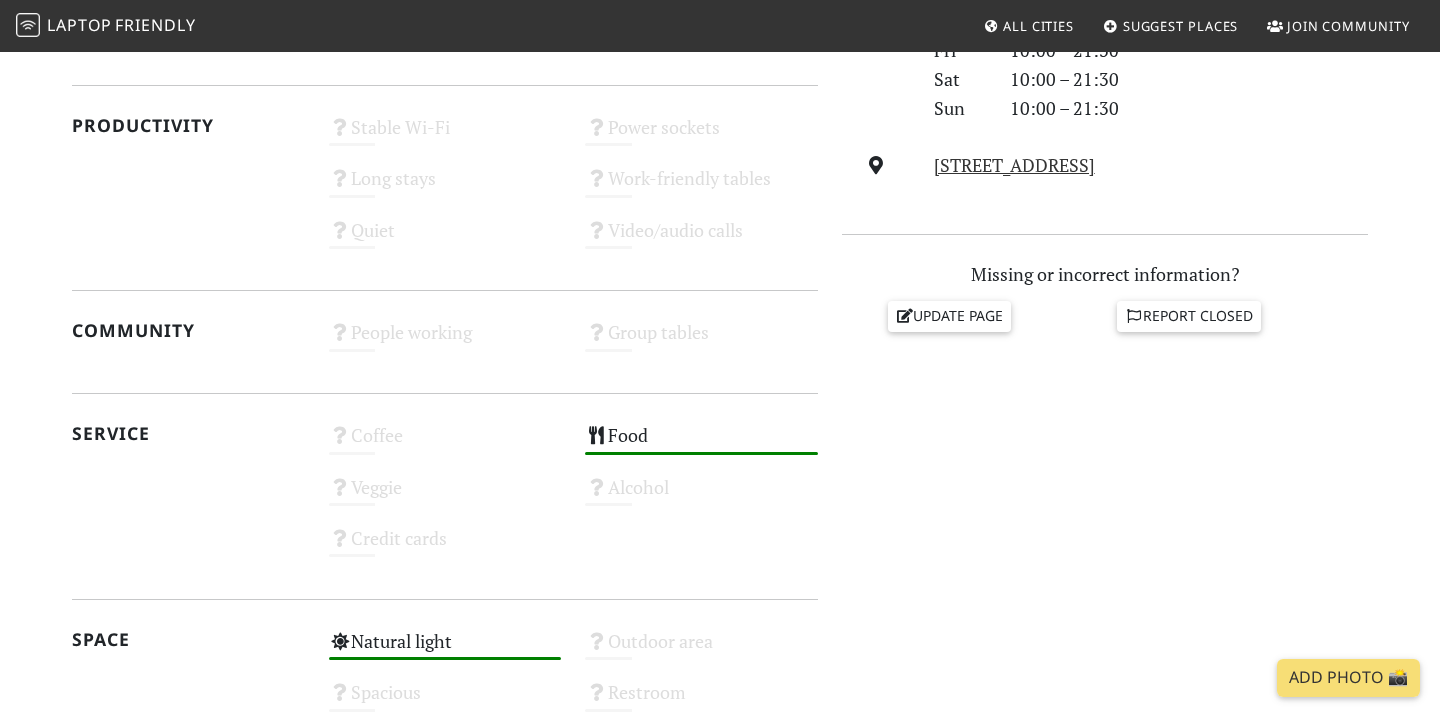 scroll, scrollTop: 0, scrollLeft: 0, axis: both 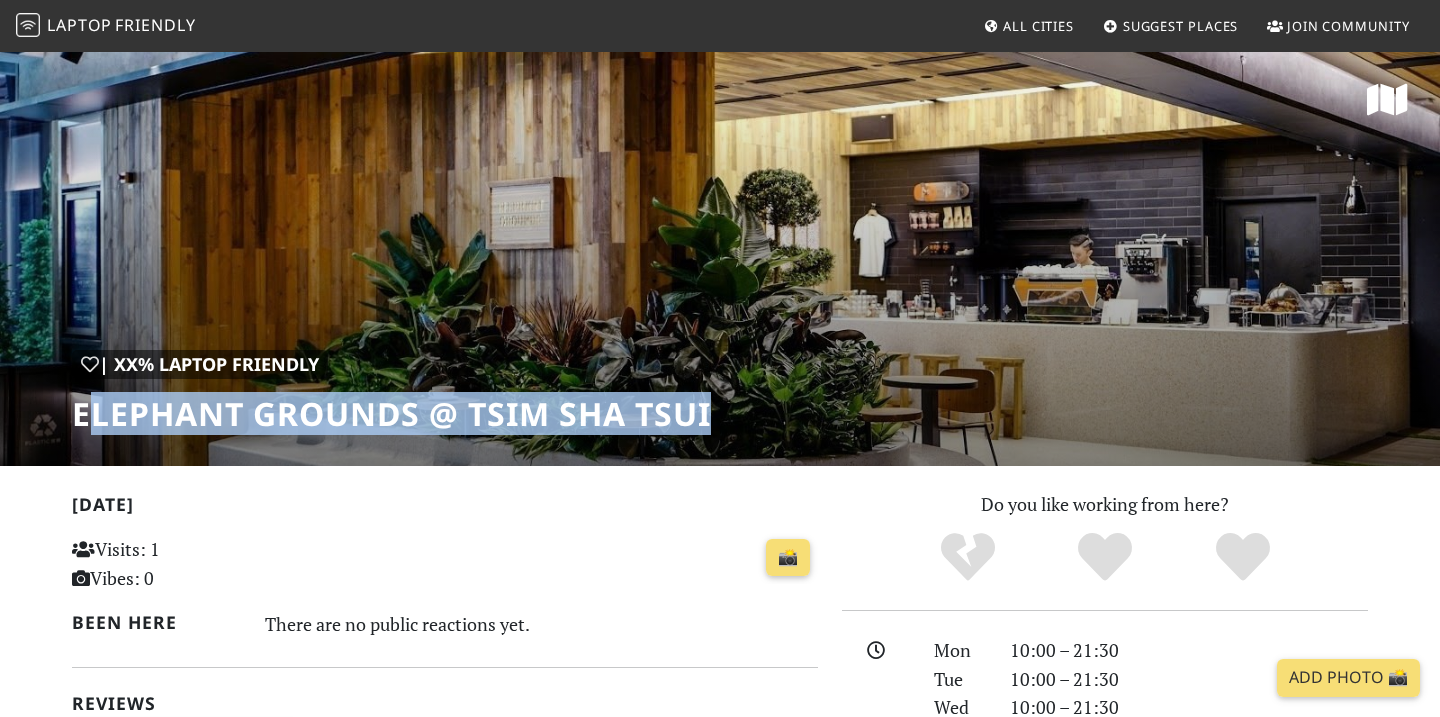 drag, startPoint x: 83, startPoint y: 417, endPoint x: 727, endPoint y: 406, distance: 644.09393 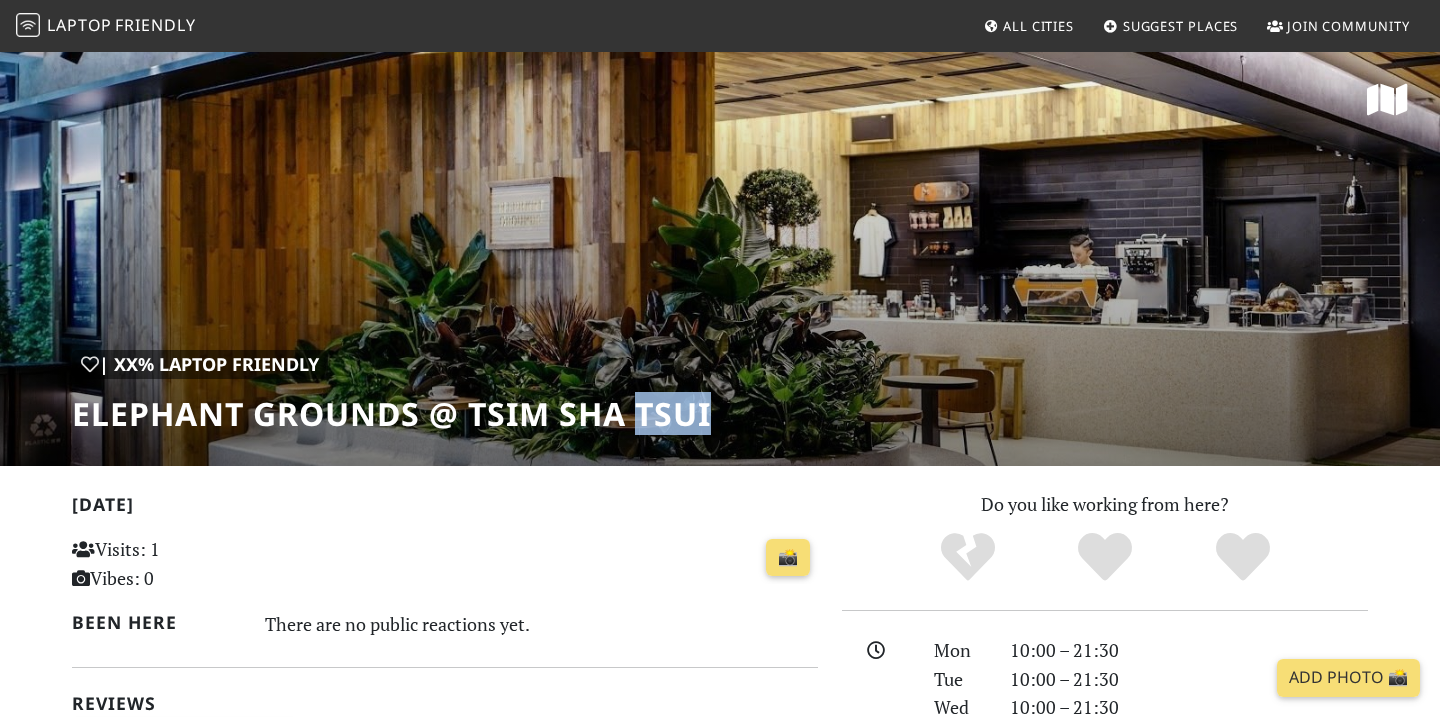 click on "Elephant Grounds @ Tsim Sha Tsui" at bounding box center (391, 414) 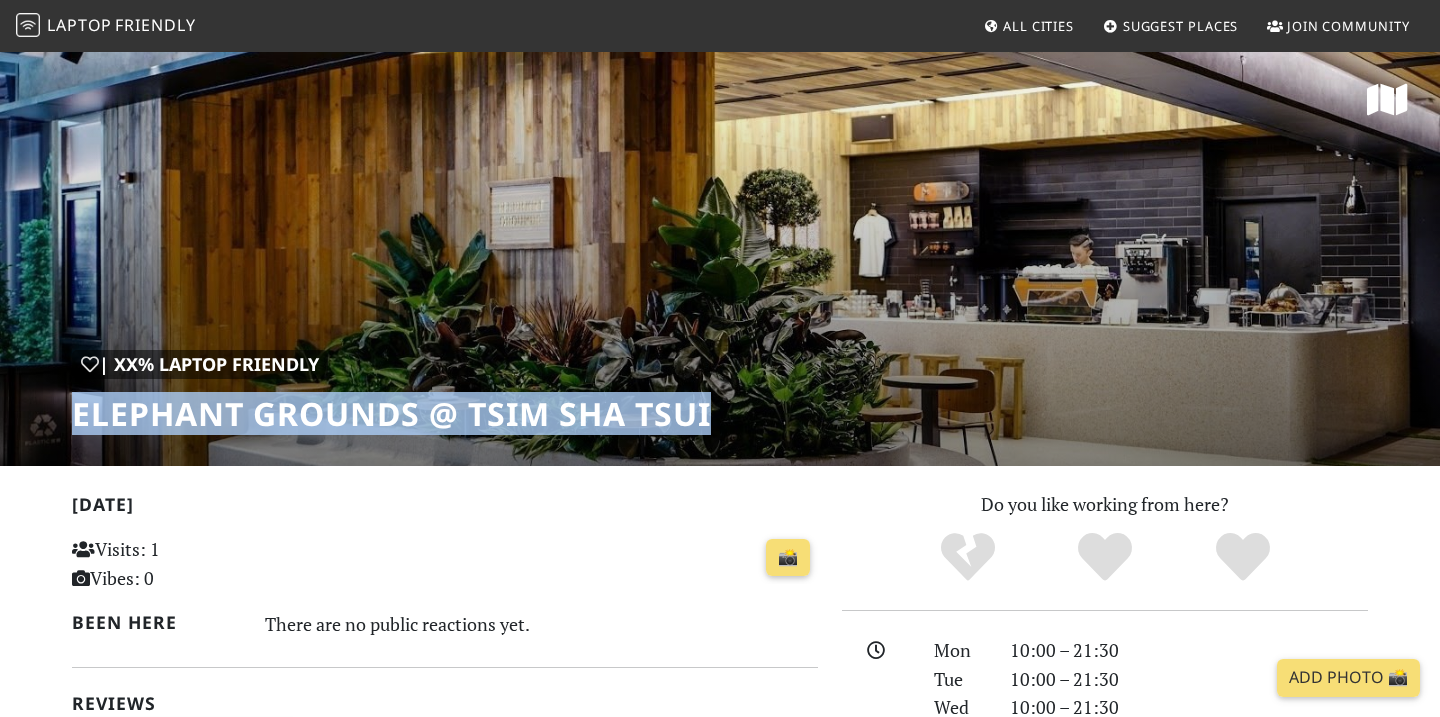 click on "Elephant Grounds @ Tsim Sha Tsui" at bounding box center (391, 414) 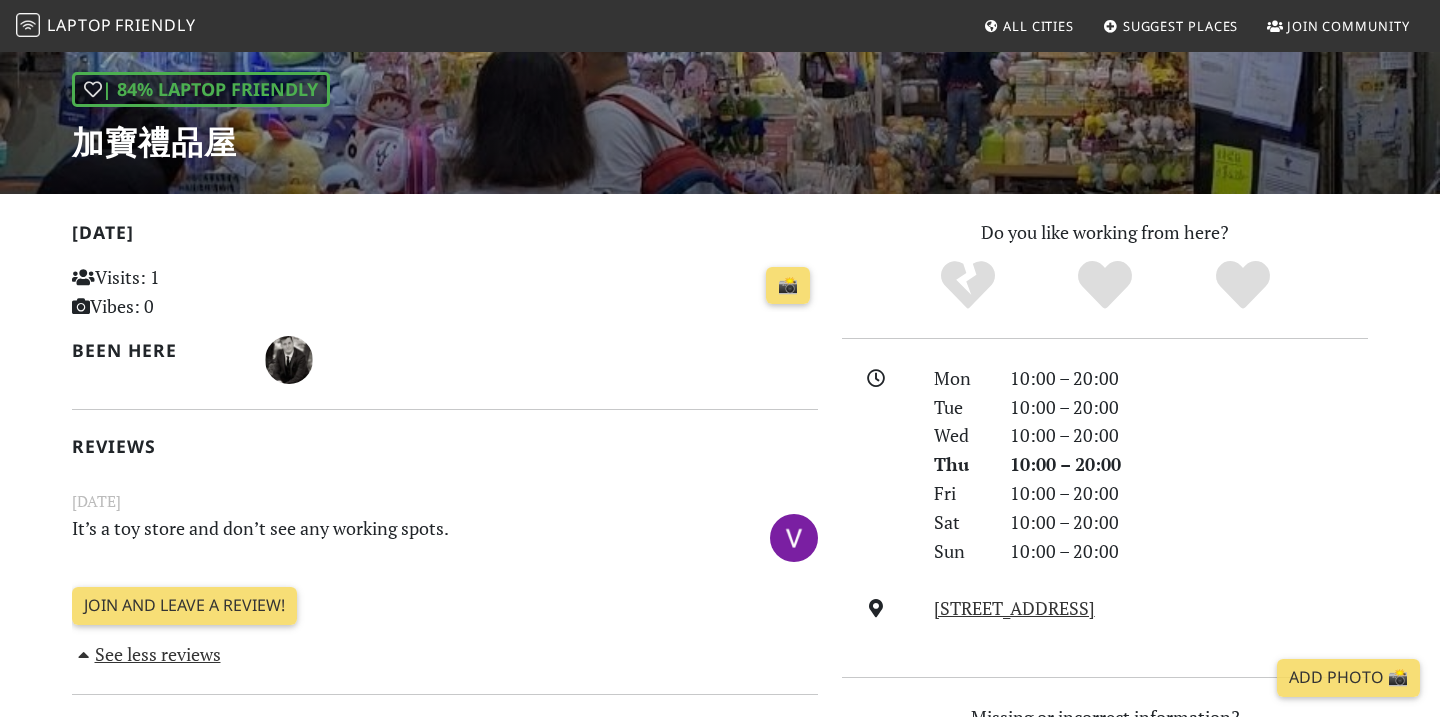scroll, scrollTop: 0, scrollLeft: 0, axis: both 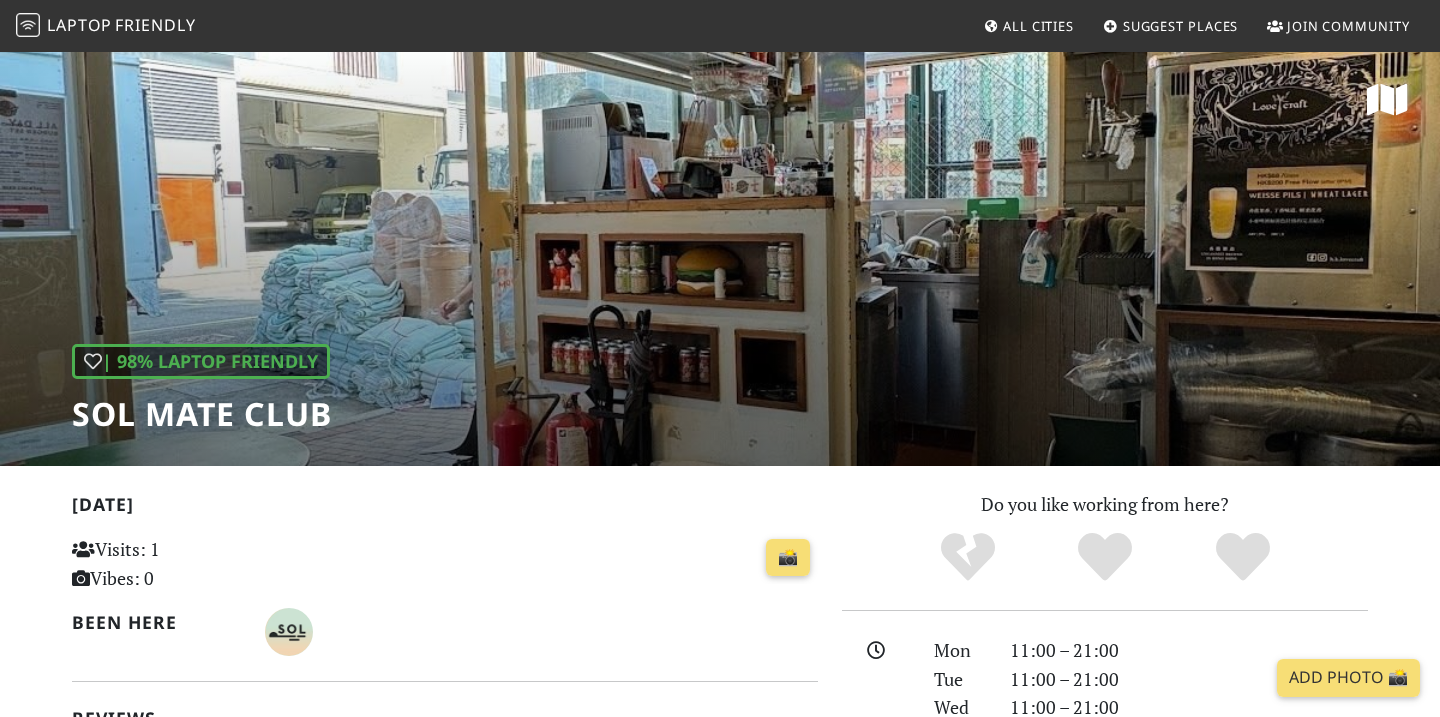 click on "| 98% Laptop Friendly
SOL Mate Club" at bounding box center [720, 258] 